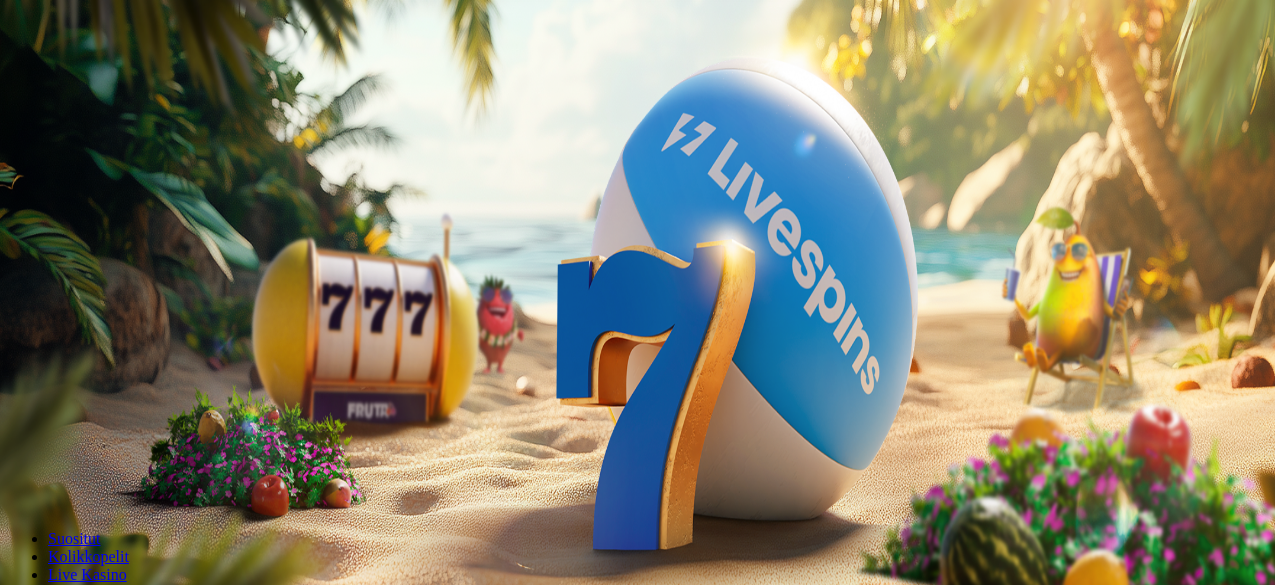scroll, scrollTop: 0, scrollLeft: 0, axis: both 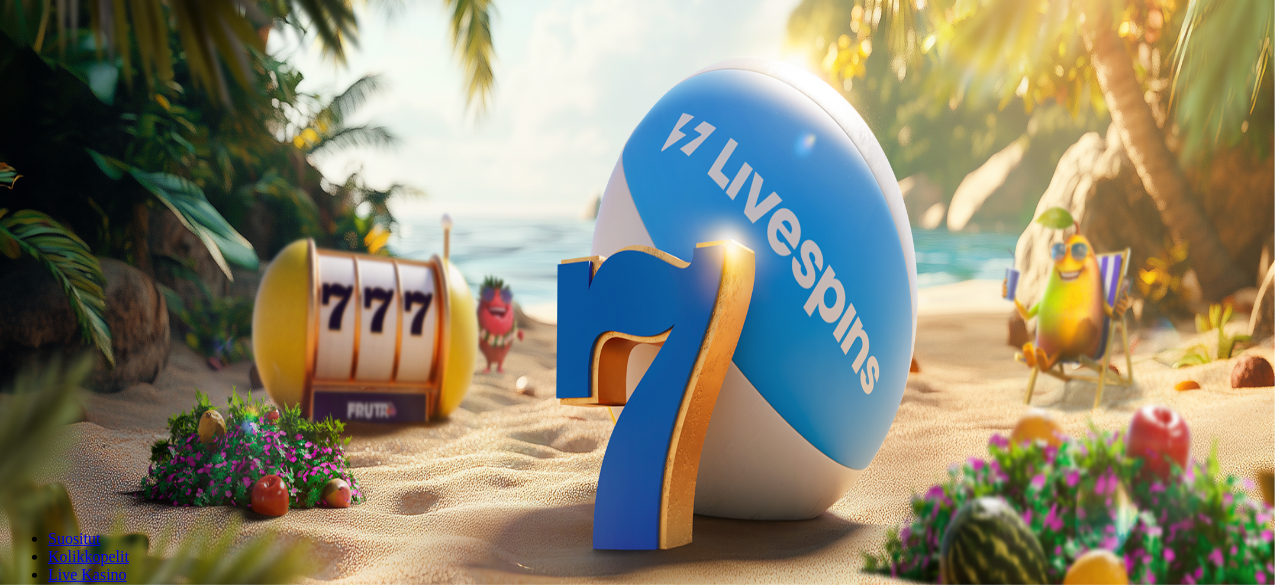 click on "Suositut Kolikkopelit Live Kasino Jackpotit Pöytäpelit Kaikki pelit" at bounding box center (637, 585) 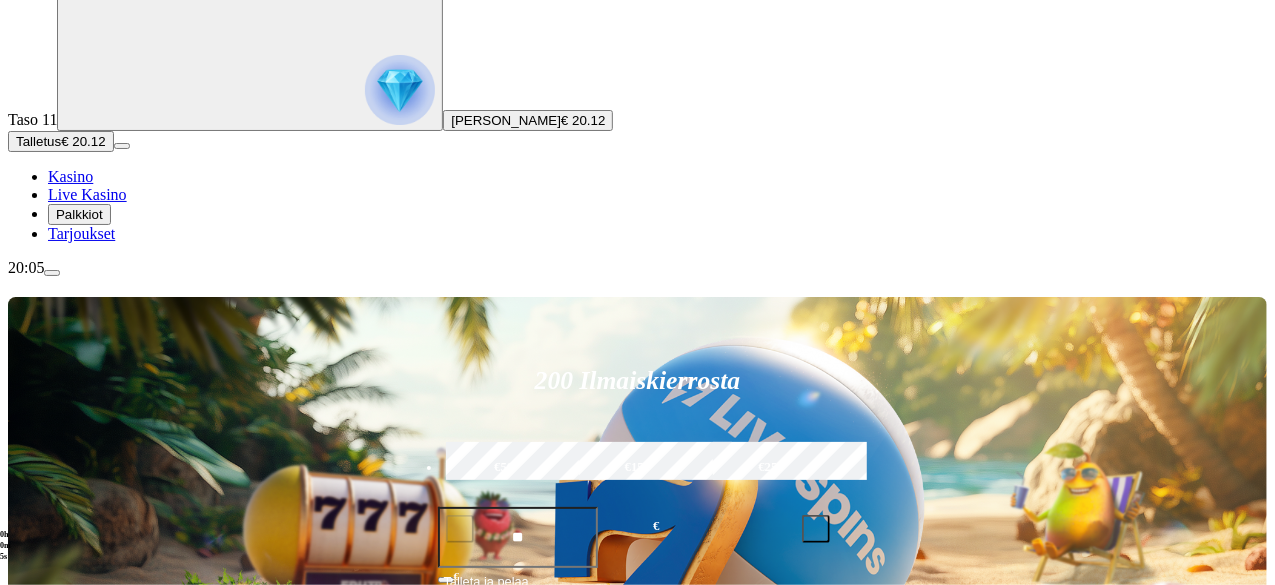 scroll, scrollTop: 110, scrollLeft: 0, axis: vertical 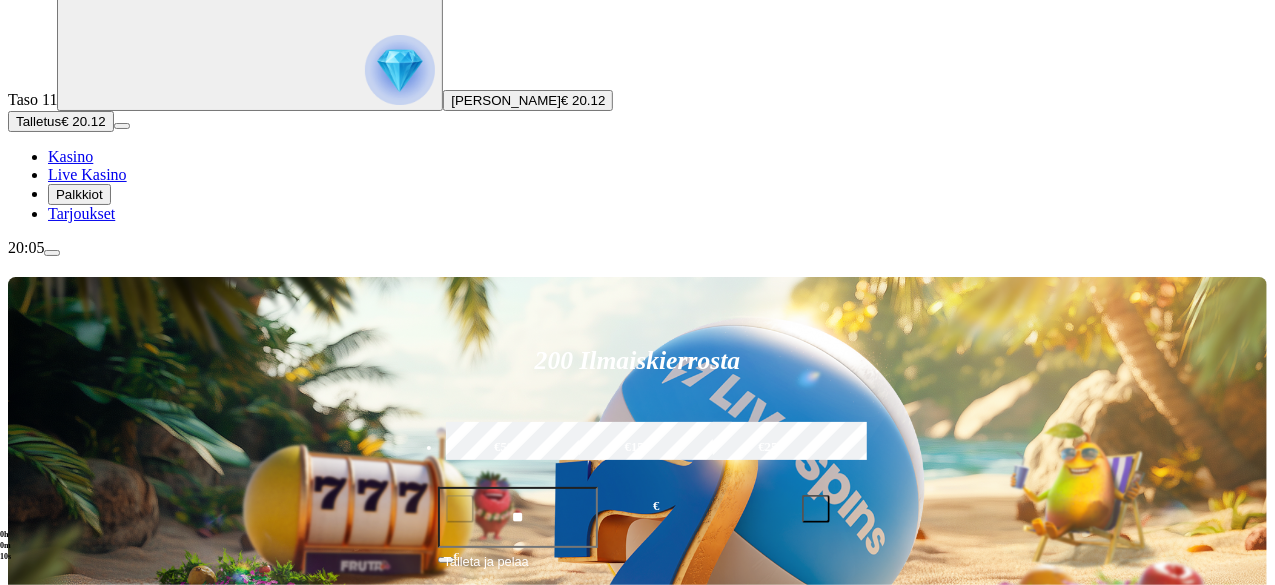 click on "Pelaa nyt" at bounding box center [77, 1196] 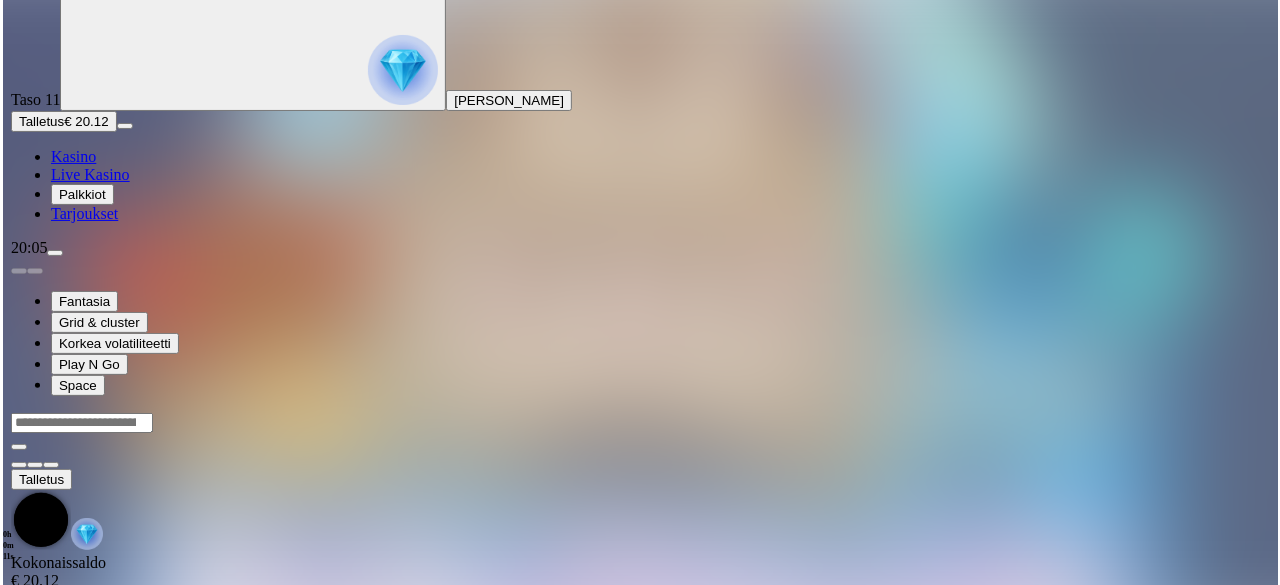 scroll, scrollTop: 0, scrollLeft: 0, axis: both 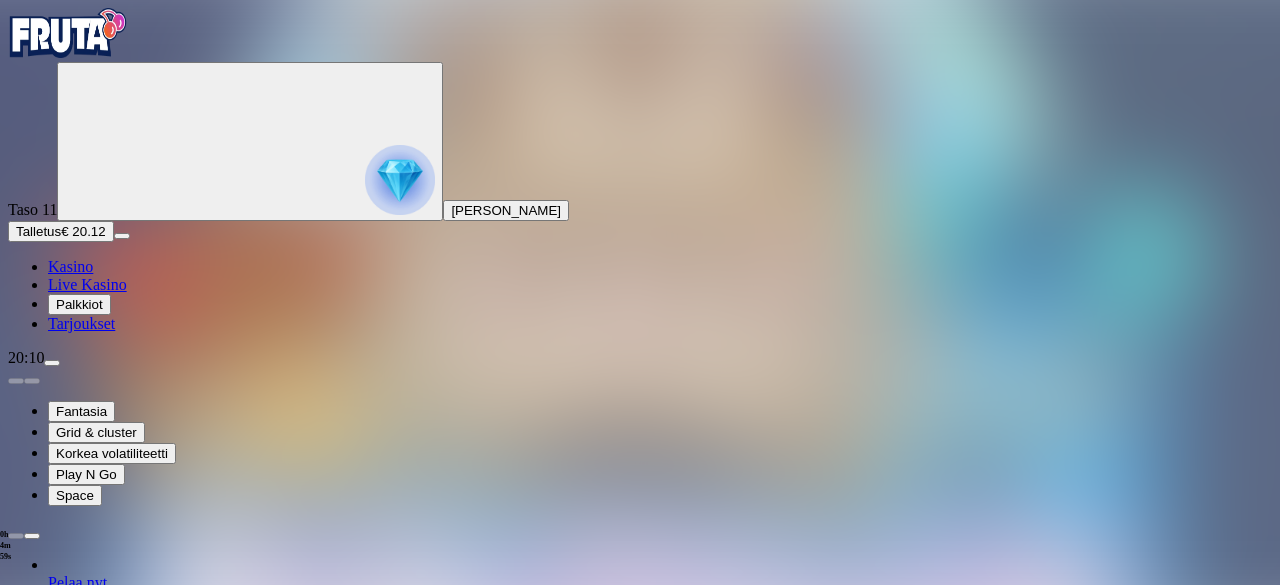 click at bounding box center [640, 1122] 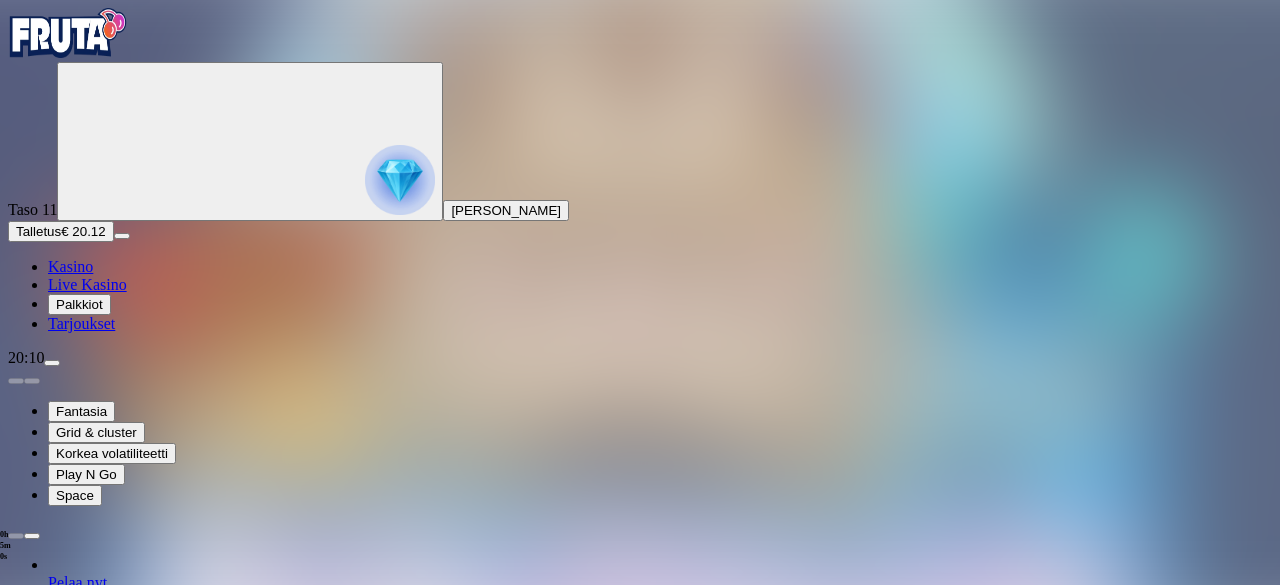 click at bounding box center (640, 1122) 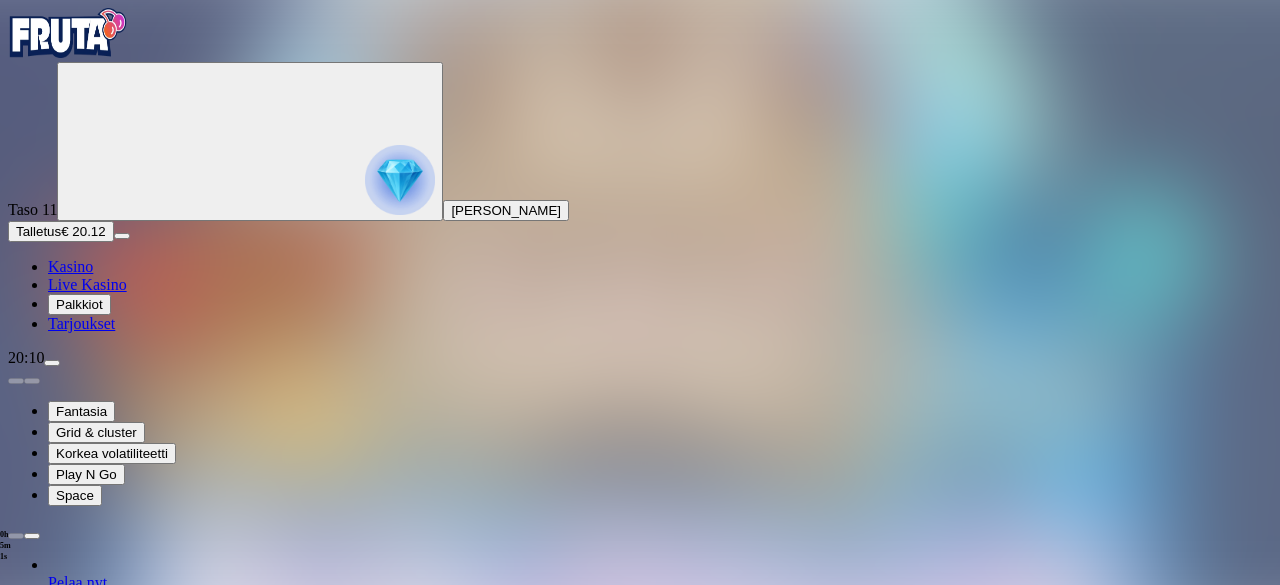 click at bounding box center [79, 1123] 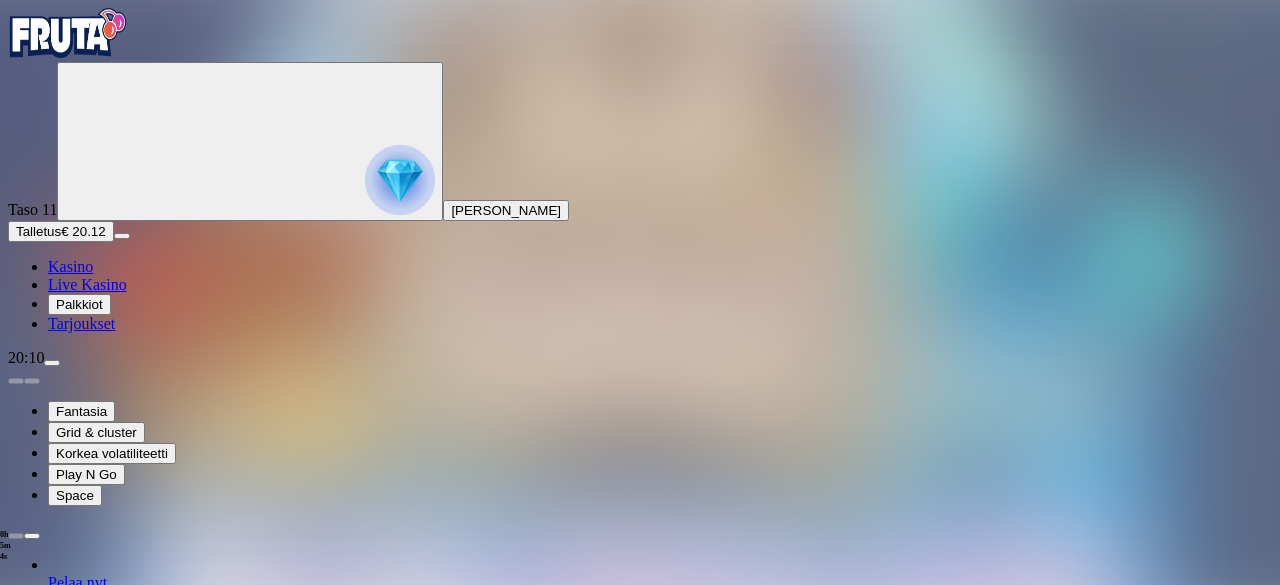 type on "****" 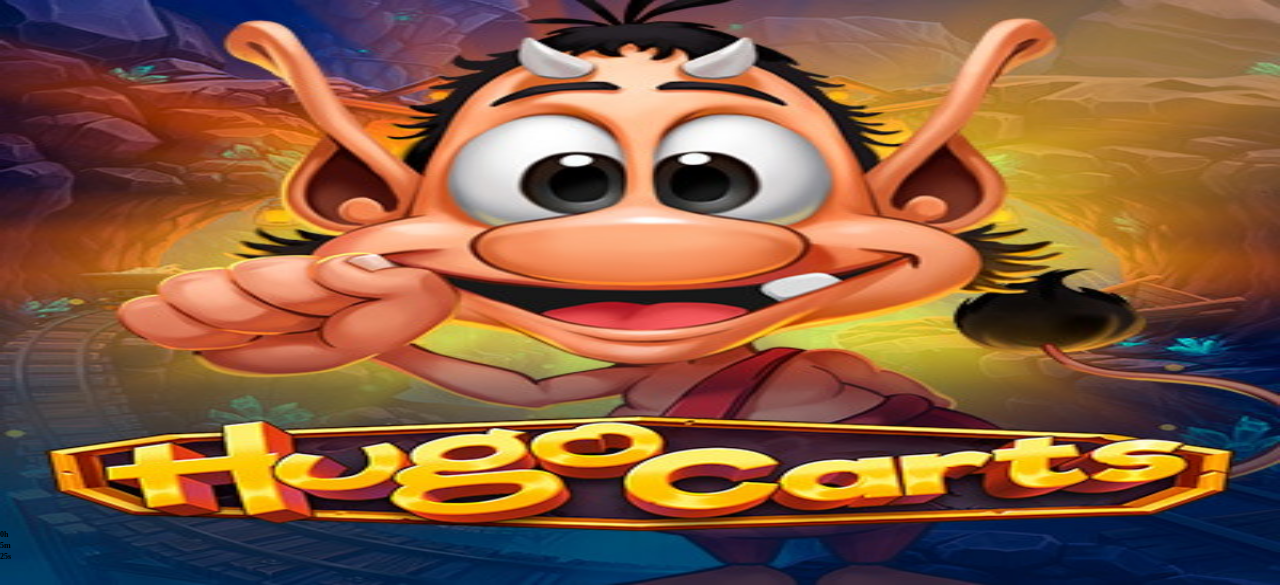scroll, scrollTop: 0, scrollLeft: 0, axis: both 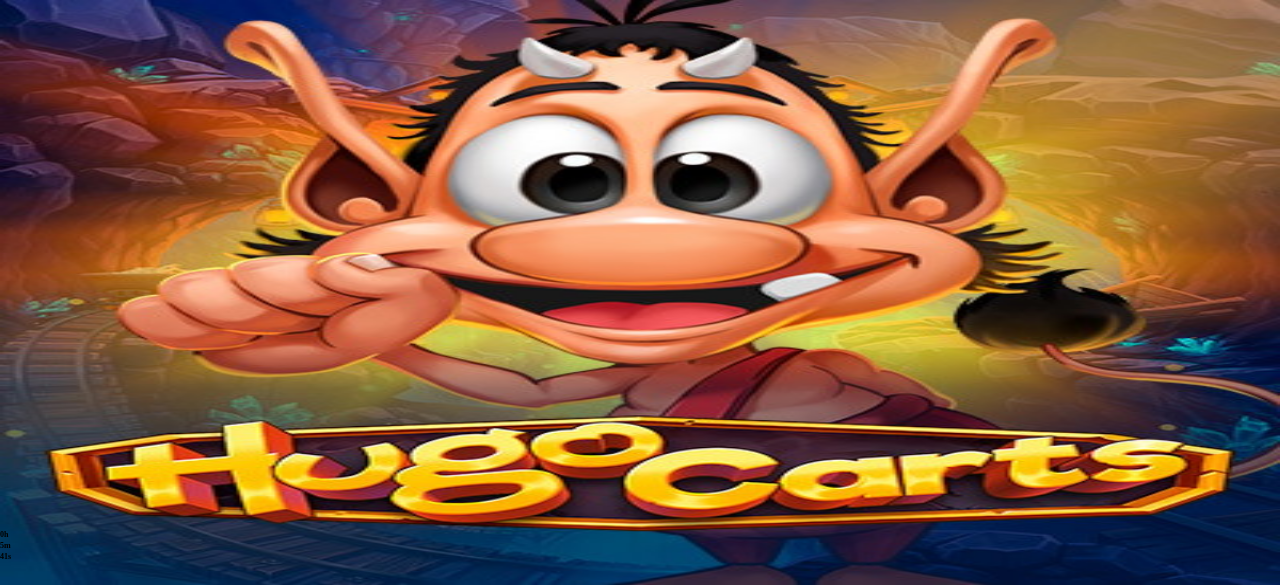 click on "Kasino" at bounding box center [70, 266] 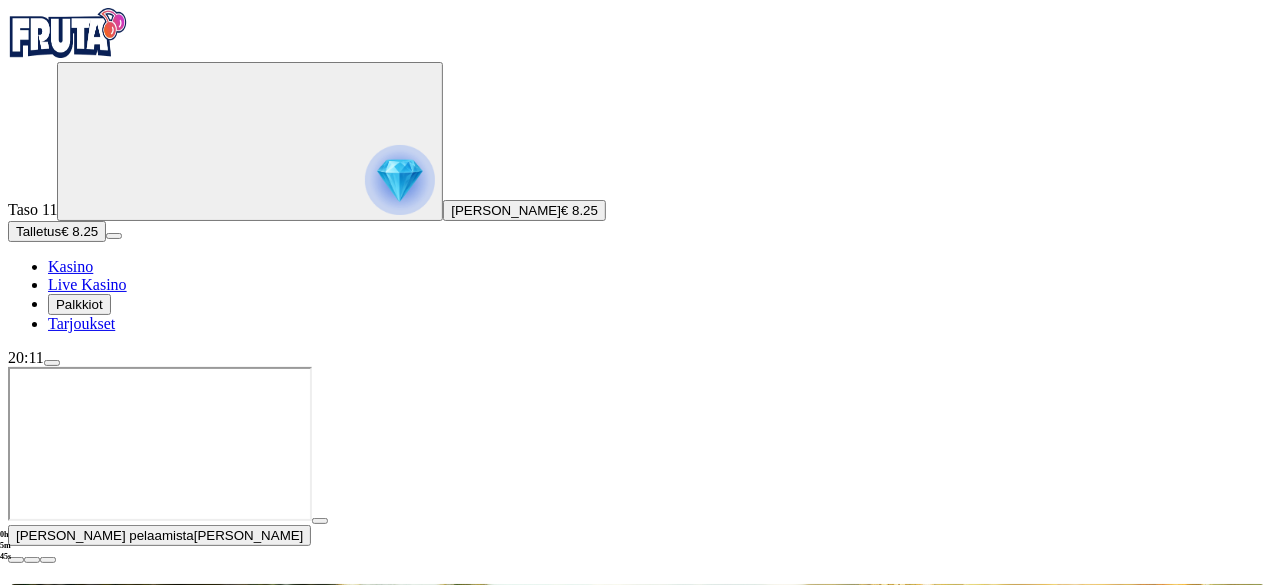 click at bounding box center [16, 560] 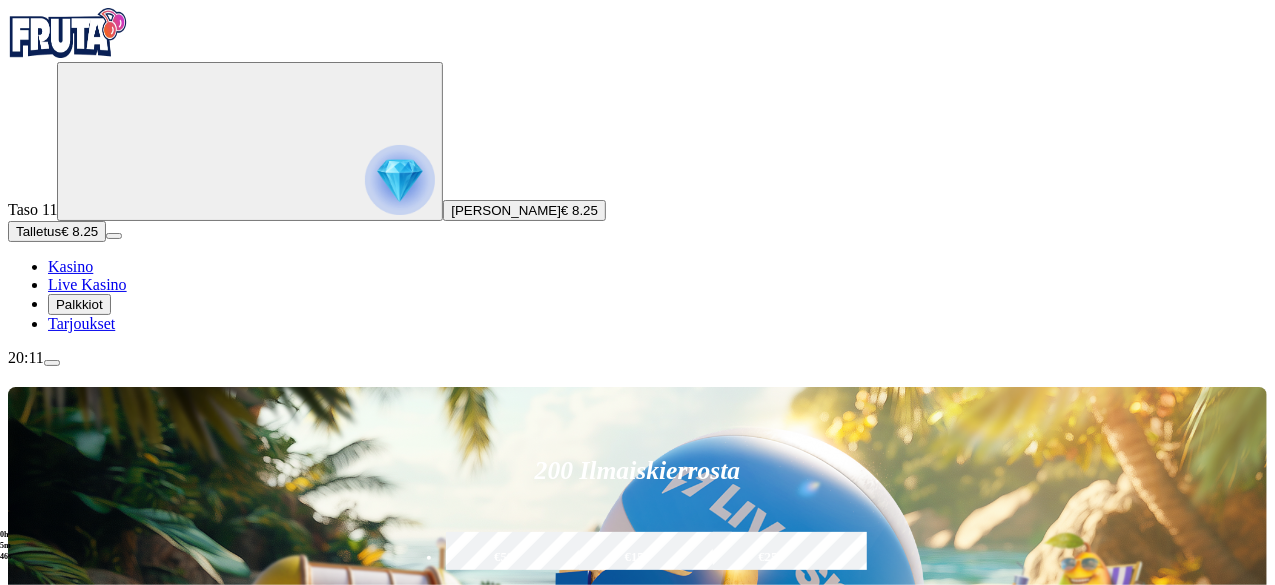 scroll, scrollTop: 226, scrollLeft: 0, axis: vertical 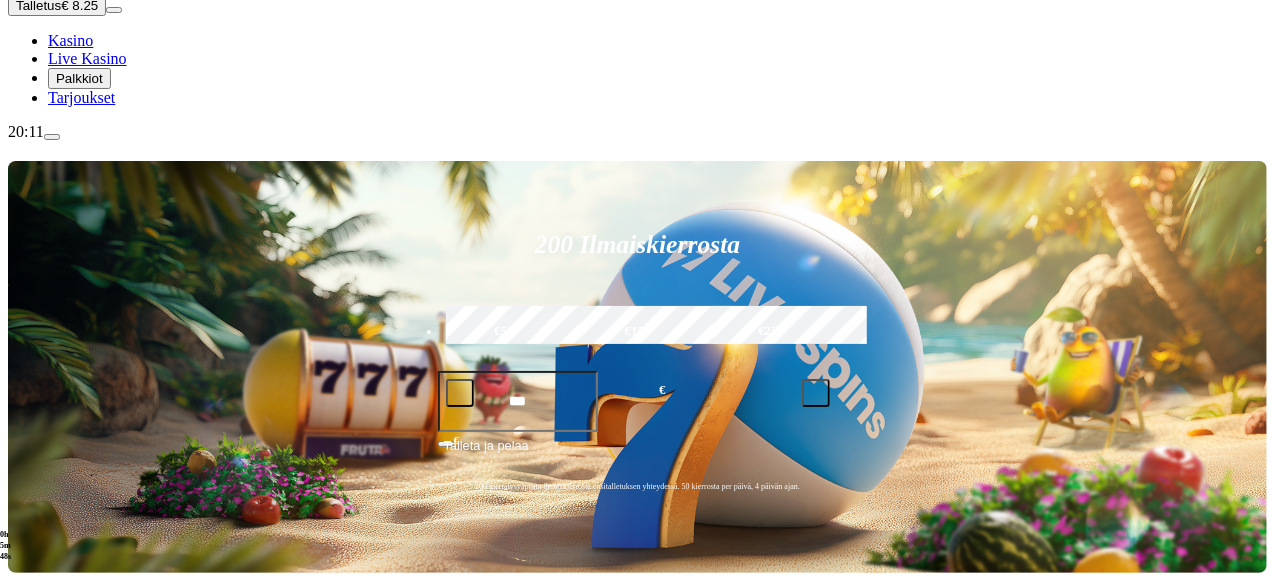 click at bounding box center [32, 844] 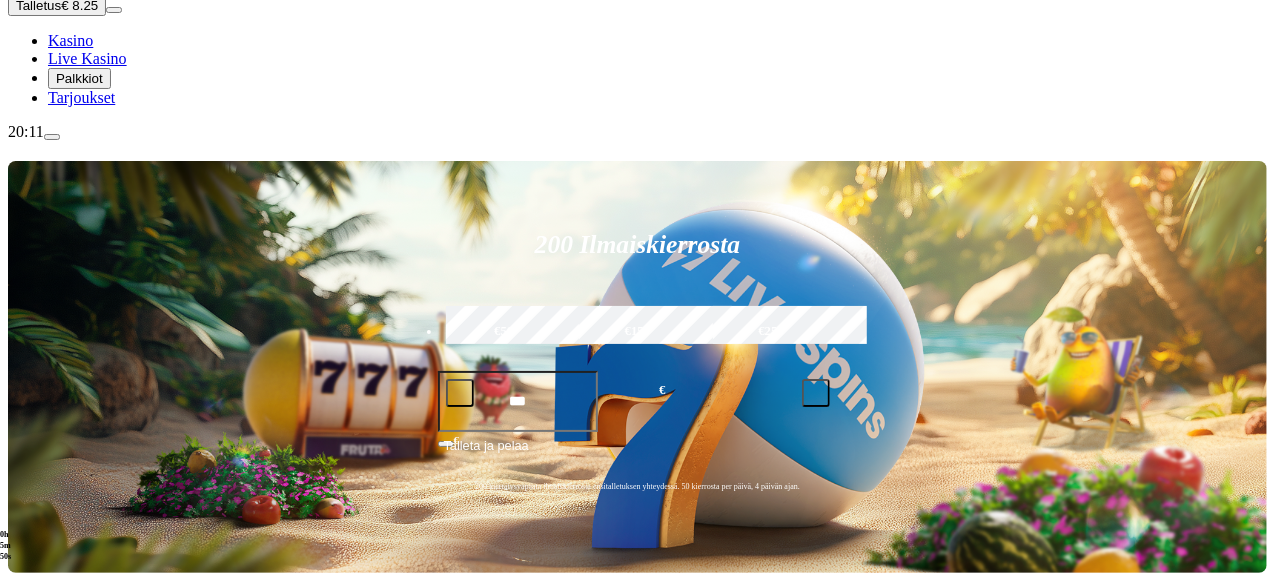 click on "Pelaa nyt" at bounding box center [-687, 1462] 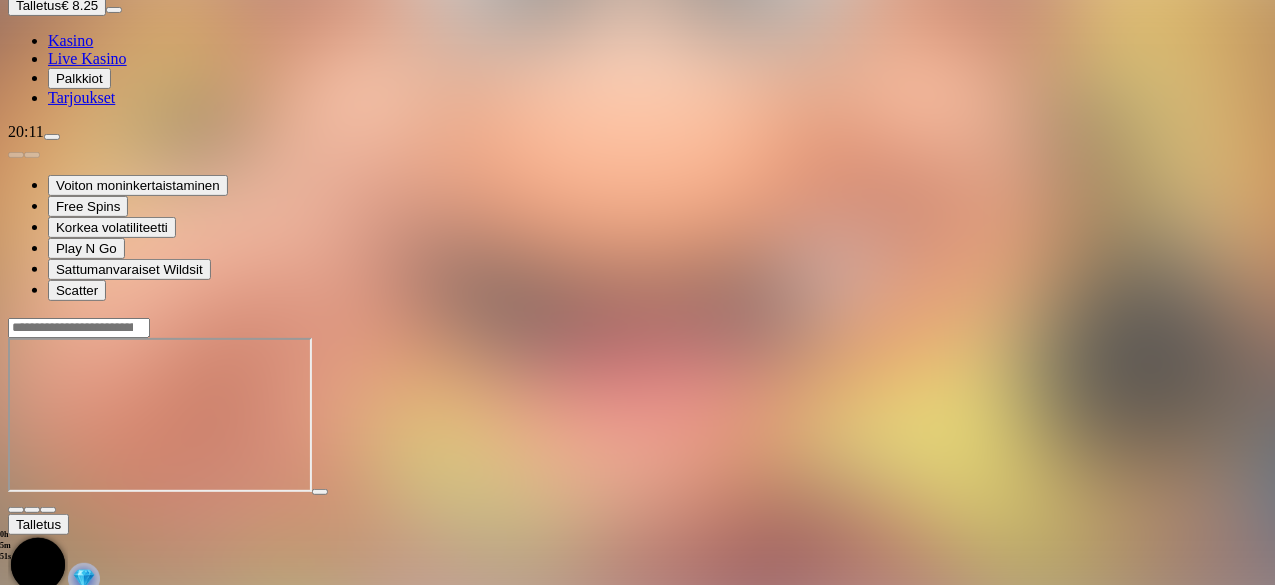scroll, scrollTop: 0, scrollLeft: 0, axis: both 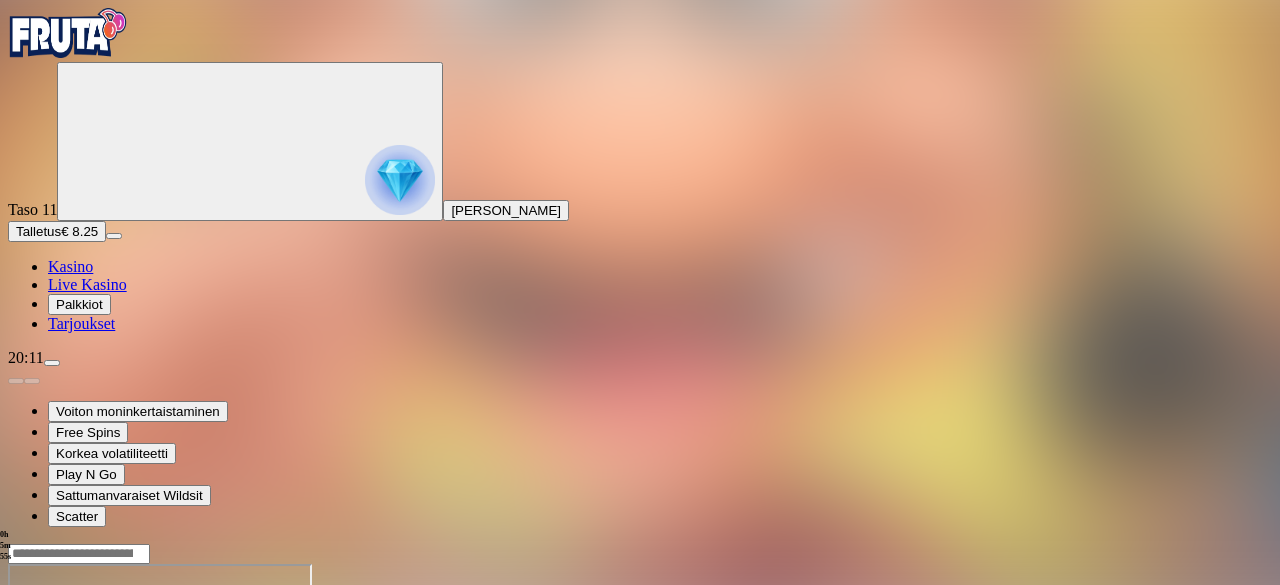 click at bounding box center (79, 554) 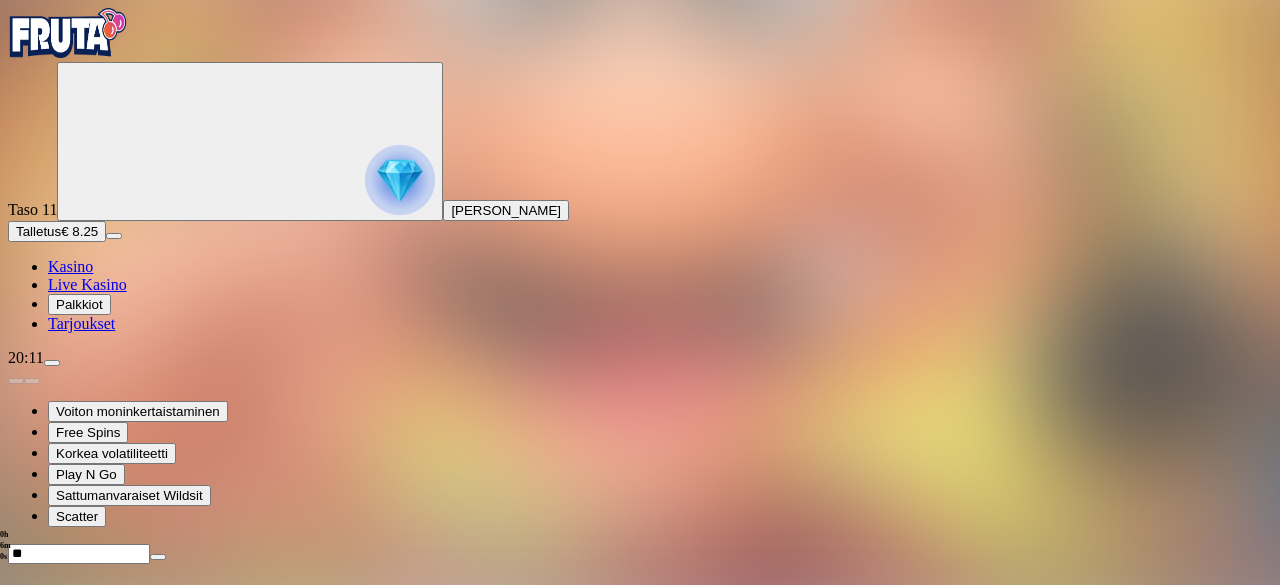 type on "*" 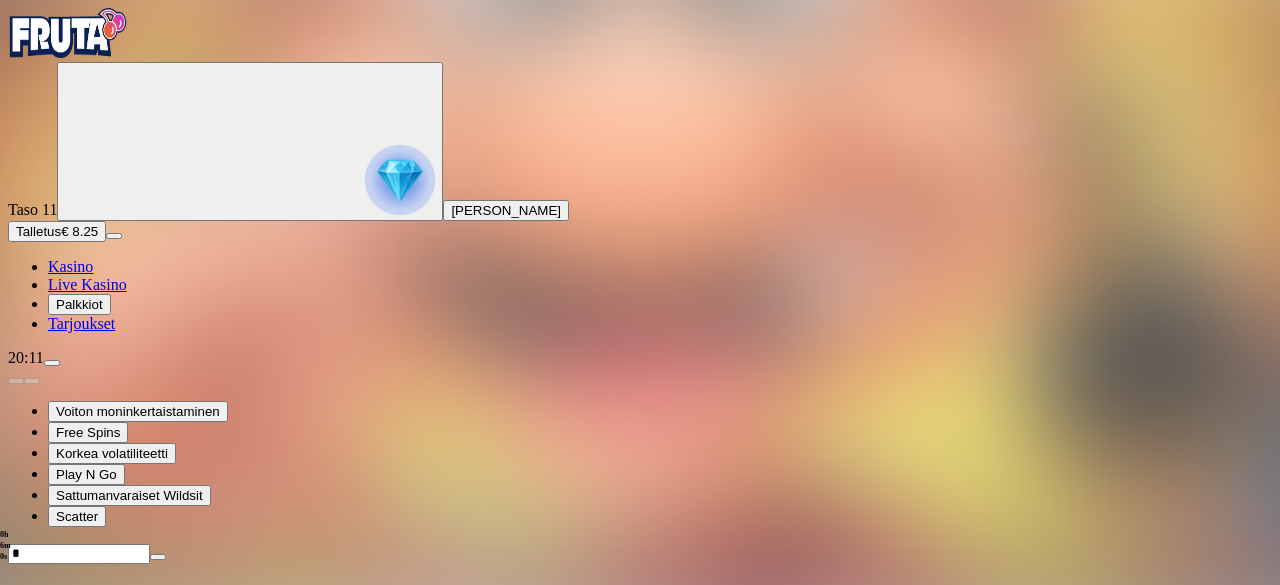 type 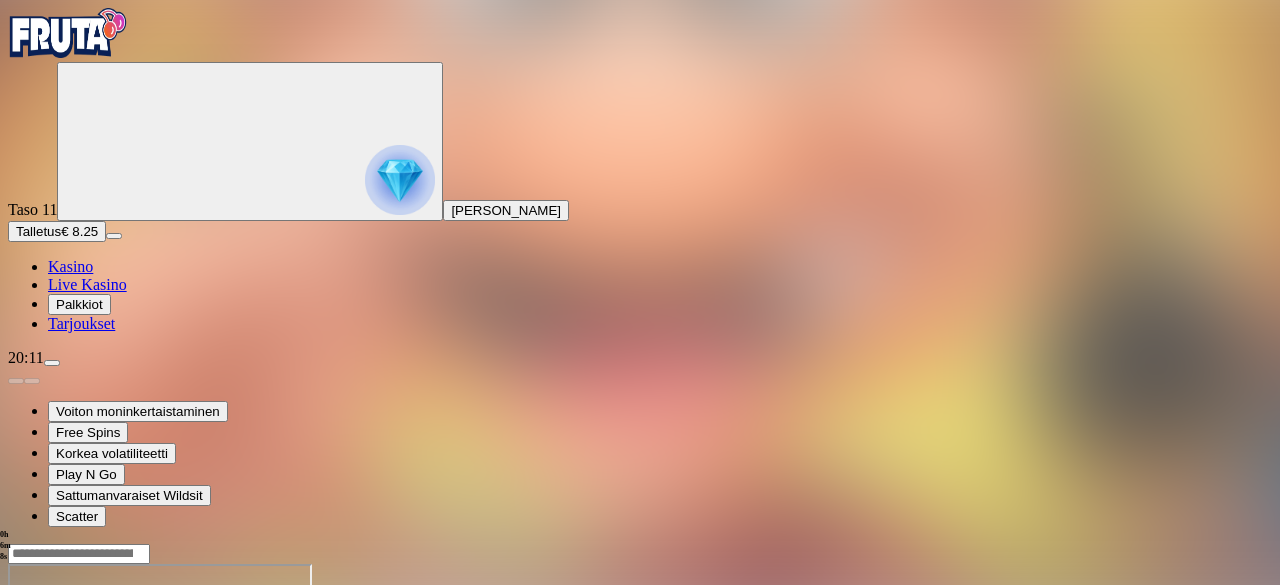 click on "Live Kasino" at bounding box center [87, 284] 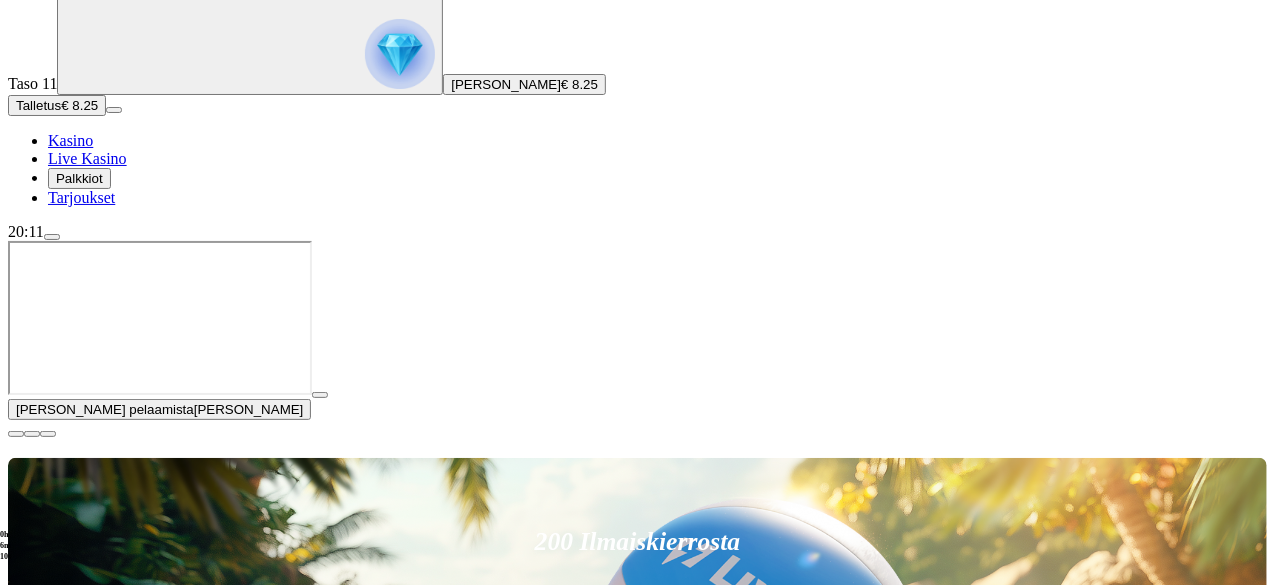 scroll, scrollTop: 126, scrollLeft: 0, axis: vertical 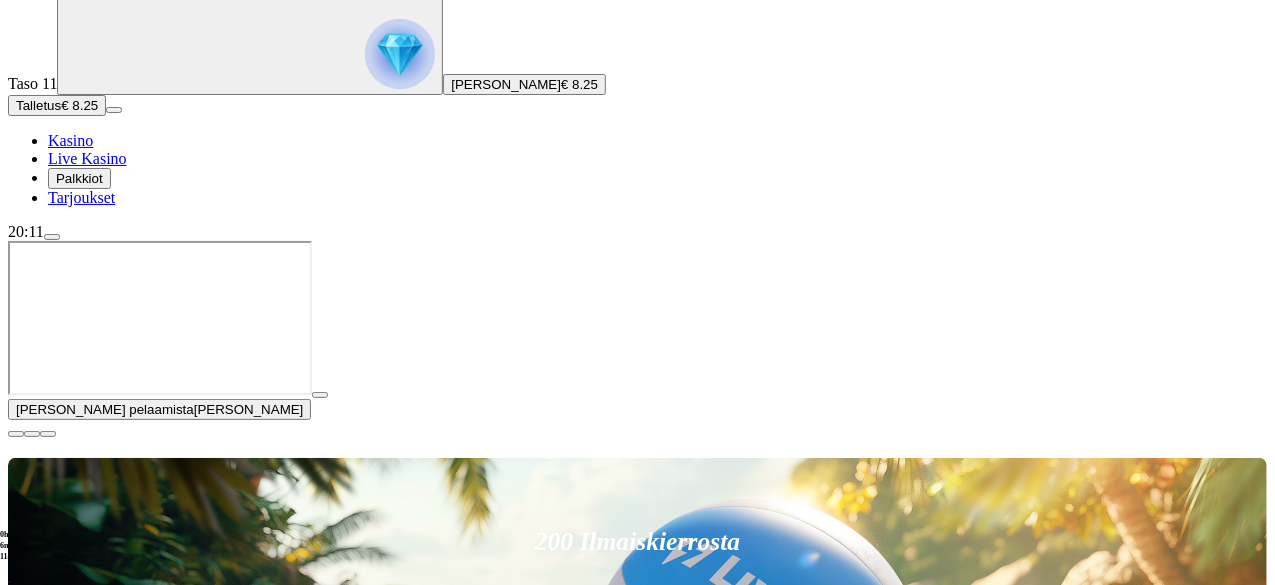 click on "Pelaa nyt" at bounding box center (77, 1187) 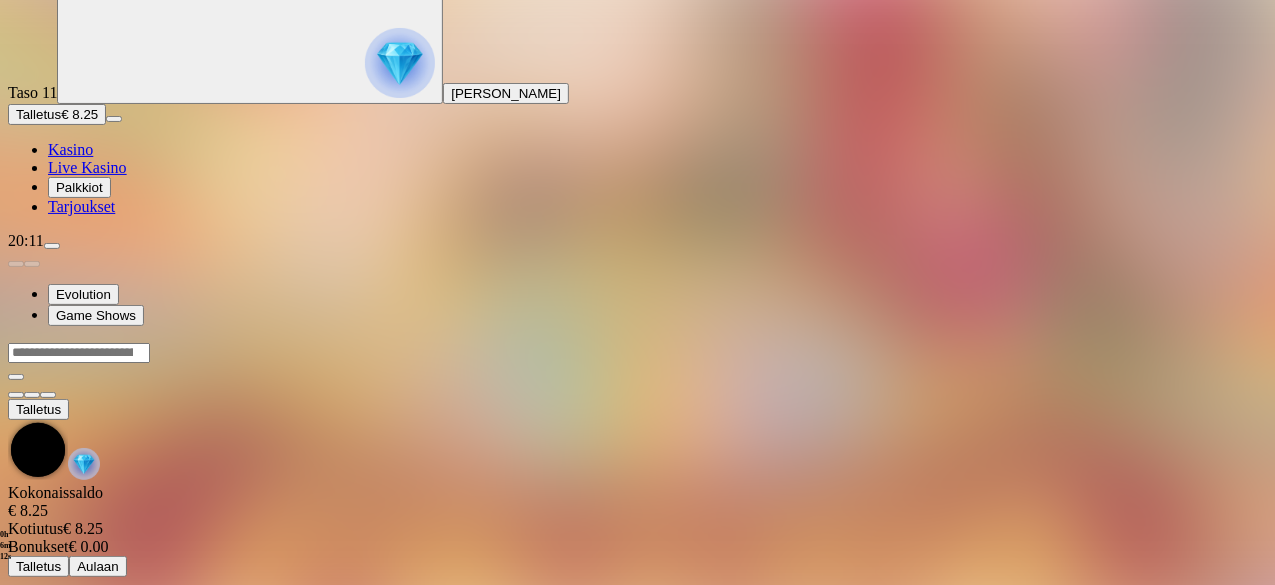 scroll, scrollTop: 0, scrollLeft: 0, axis: both 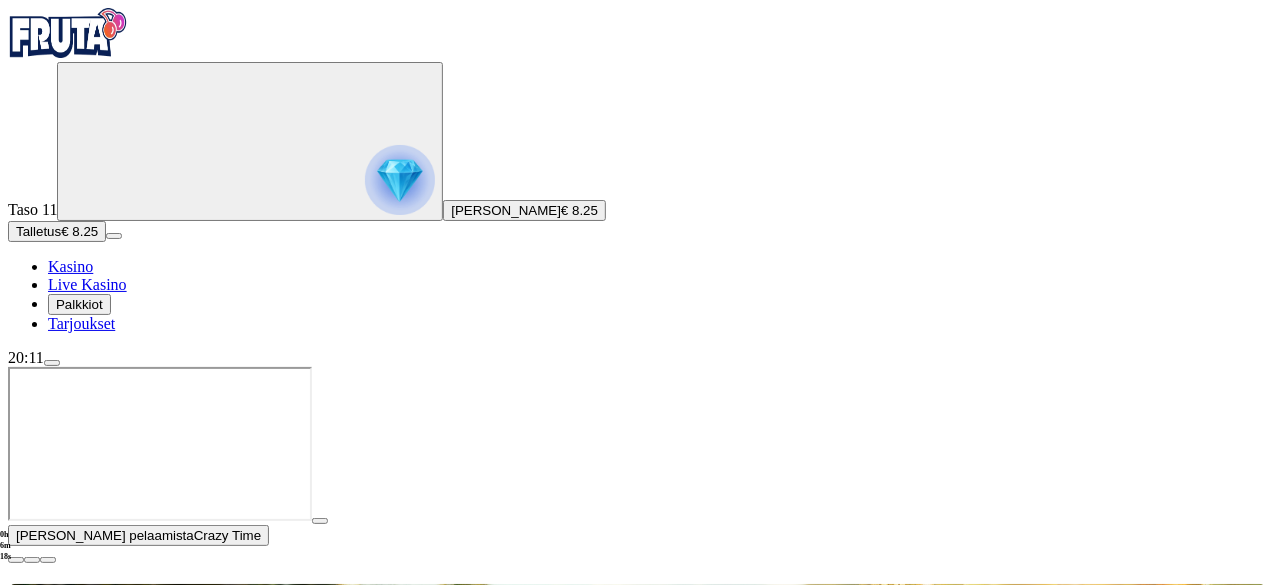 click on "Pelaa nyt" at bounding box center [77, 1408] 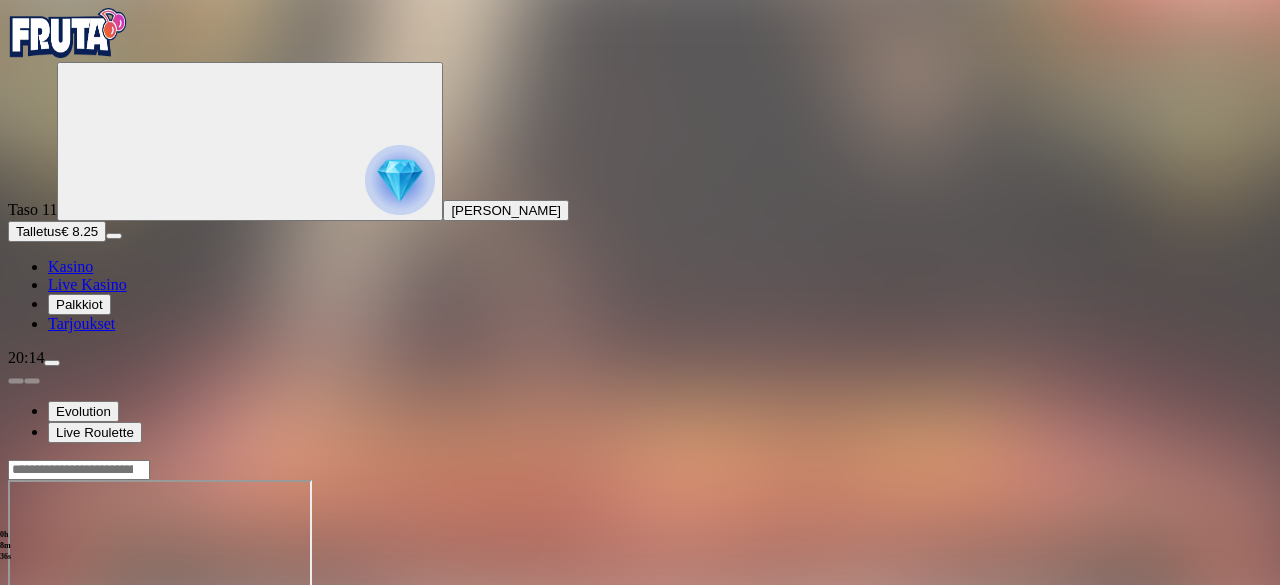 click on "Kasino" at bounding box center (70, 266) 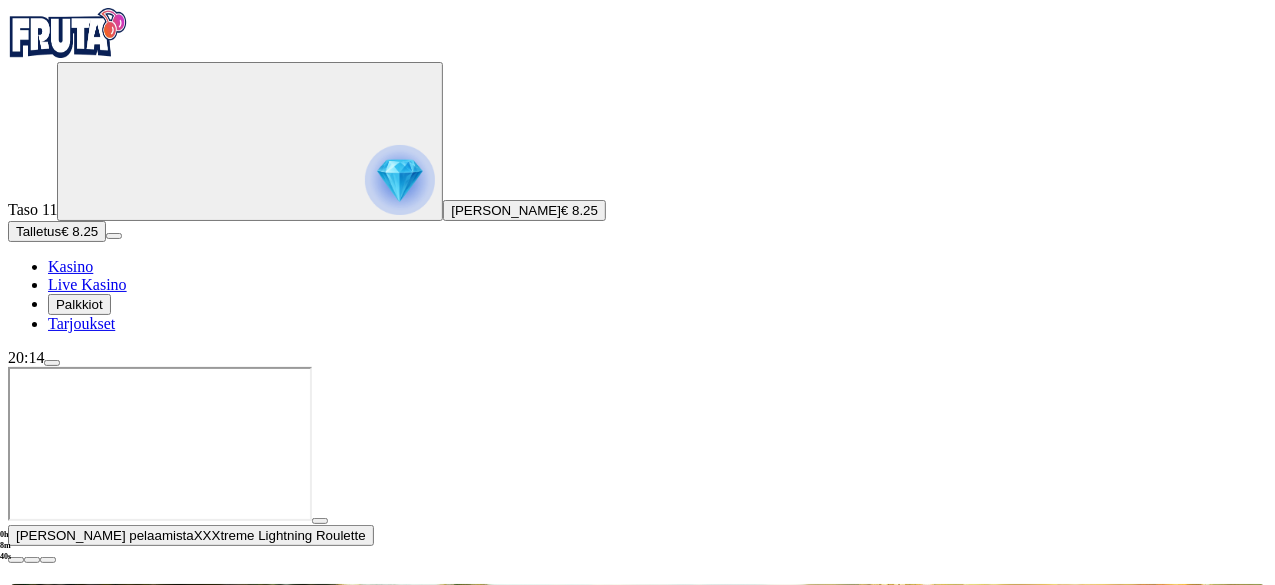 click at bounding box center [16, 560] 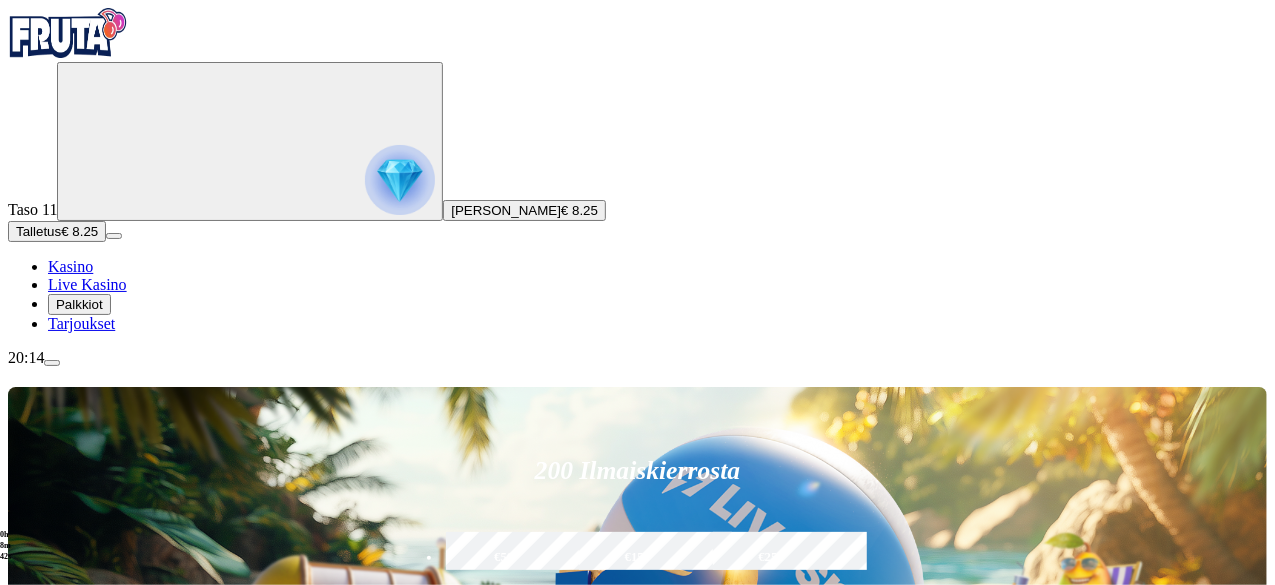 click on "200 Ilmaiskierrosta €50 €150 €250 *** € € Talleta ja pelaa 200 kierrätysvapaata ilmaiskierrosta ensitalletuksen yhteydessä. 50 kierrosta per päivä, 4 päivän ajan. Suositut Kolikkopelit Live Kasino Jackpotit Pöytäpelit Kaikki pelit Viimeksi pelattu Pelaa nyt Energoonz Pelaa nyt Gemix Pelaa nyt Reactoonz Pelaa nyt Moon Princess Pelaa nyt Hugo's Adventure Pelaa nyt Reactoonz 2 Pelaa nyt Hugo Carts Pelaa nyt Moon Princess 100 Pelaa nyt John Hunter and the Book of Tut Pelaa nyt Le Bandit Pelaa nyt Gargantoonz Suosituinta alueellasi Näytä kaikki Pelaa nyt Gates of Olympus Super Scatter  Pelaa nyt Cherry Pop Deluxe Pelaa nyt Brute Force Pelaa nyt Wanted Dead or a Wild Pelaa nyt Reactoonz Pelaa nyt Sweet Bonanza Pelaa nyt Barbarossa Pelaa nyt Le Bandit Pelaa nyt Esqueleto Explosivo 2 Pelaa nyt Book of Dead Pelaa nyt Moon Princess 100 Uusia pelejä Näytä kaikki Pelaa nyt Play'n GO Buffalo of Wealth Pelaa nyt Wild Swarm Triple Hive Pelaa nyt Joker Pin the Win Pelaa nyt Area Surge Molten Money FAQ" at bounding box center (637, 8309) 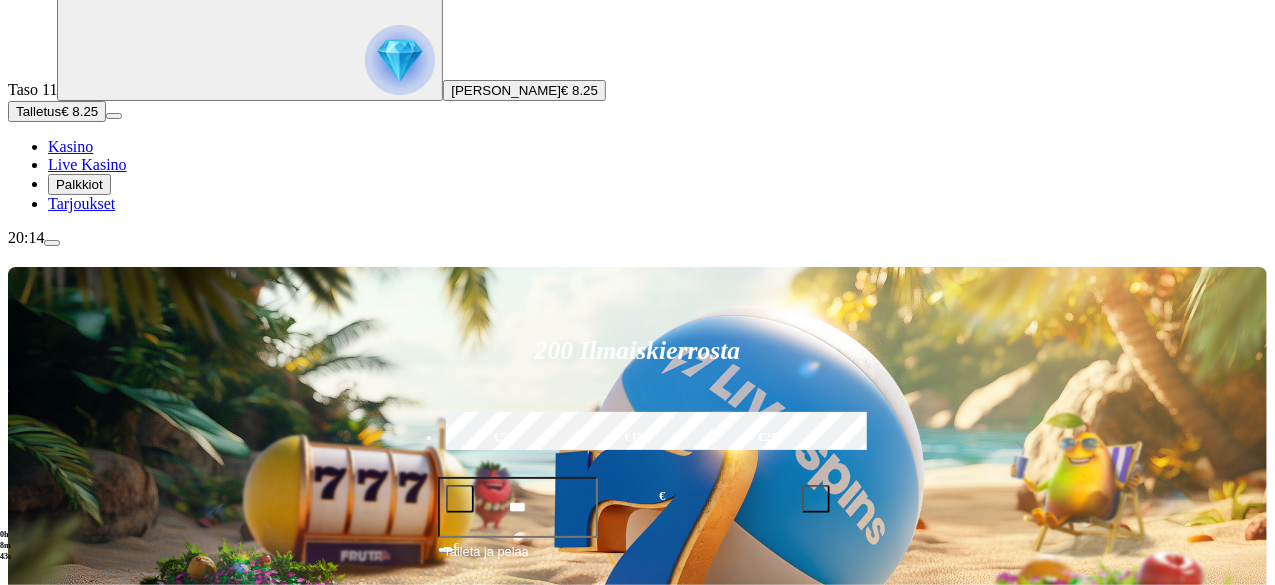 scroll, scrollTop: 180, scrollLeft: 0, axis: vertical 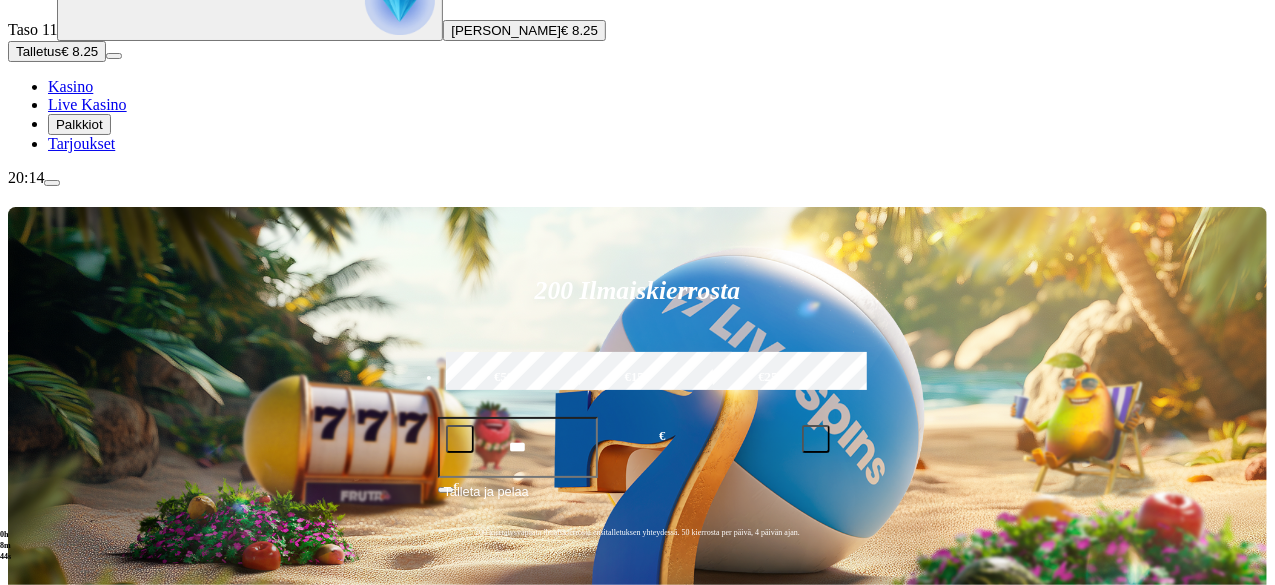click on "Pelaa nyt Energoonz Pelaa nyt Gemix Pelaa nyt Reactoonz Pelaa nyt Moon Princess Pelaa nyt Hugo's Adventure Pelaa nyt Reactoonz 2 Pelaa nyt Hugo Carts Pelaa nyt Moon Princess 100 Pelaa nyt John Hunter and the Book of Tut Pelaa nyt Le Bandit Pelaa nyt Gargantoonz" at bounding box center [701, 1417] 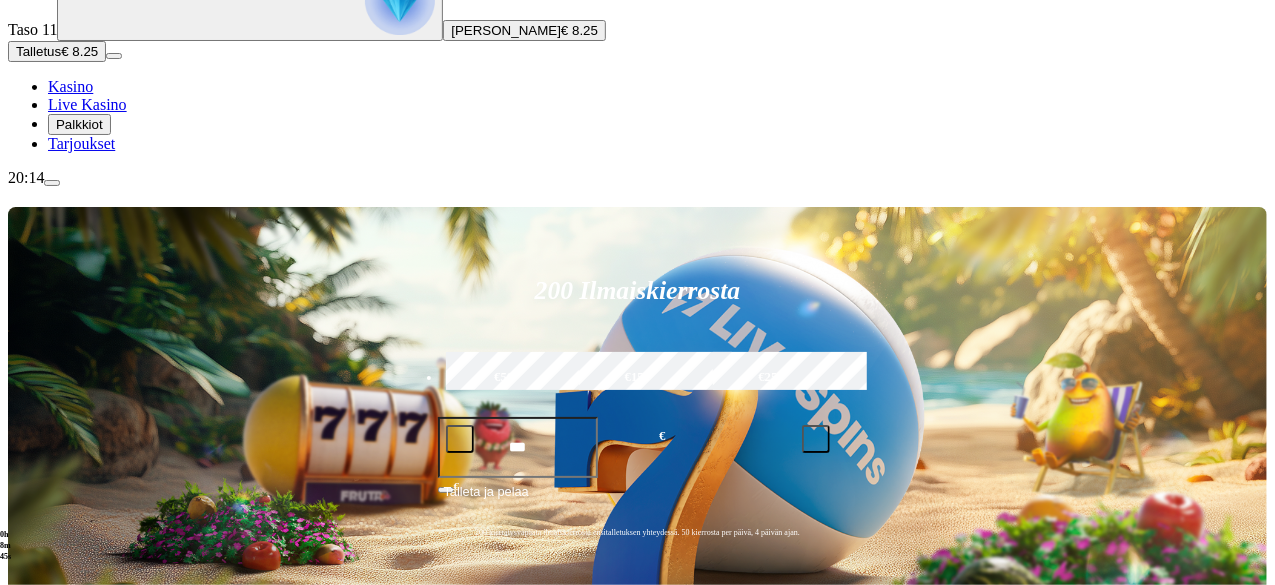 click at bounding box center [32, 890] 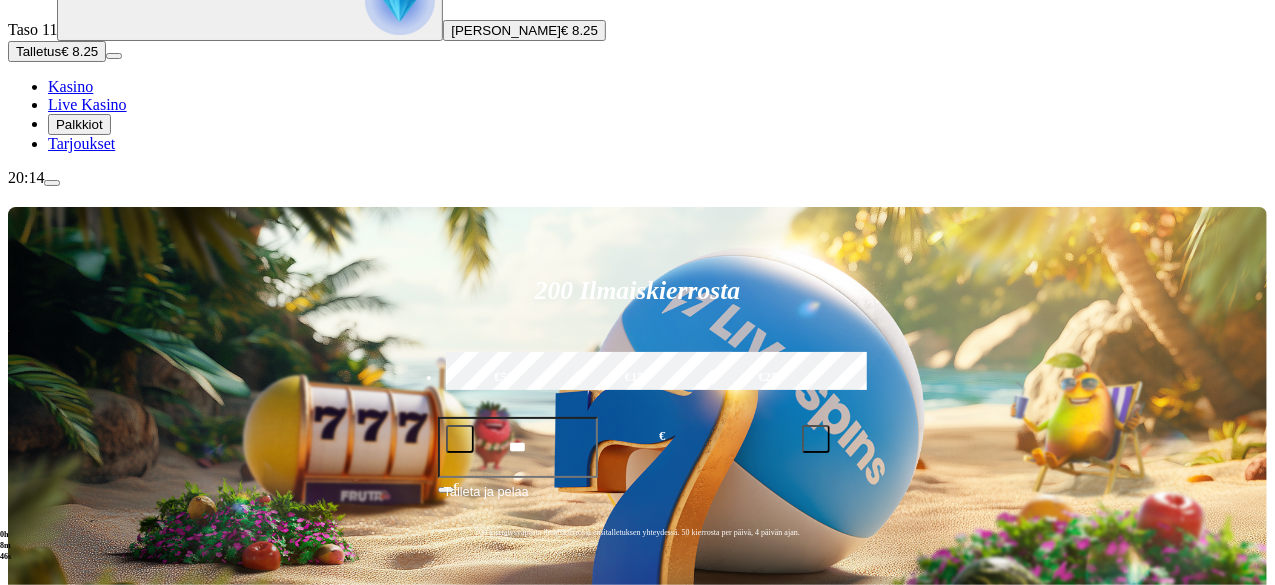 click on "Pelaa nyt" at bounding box center (-687, 1508) 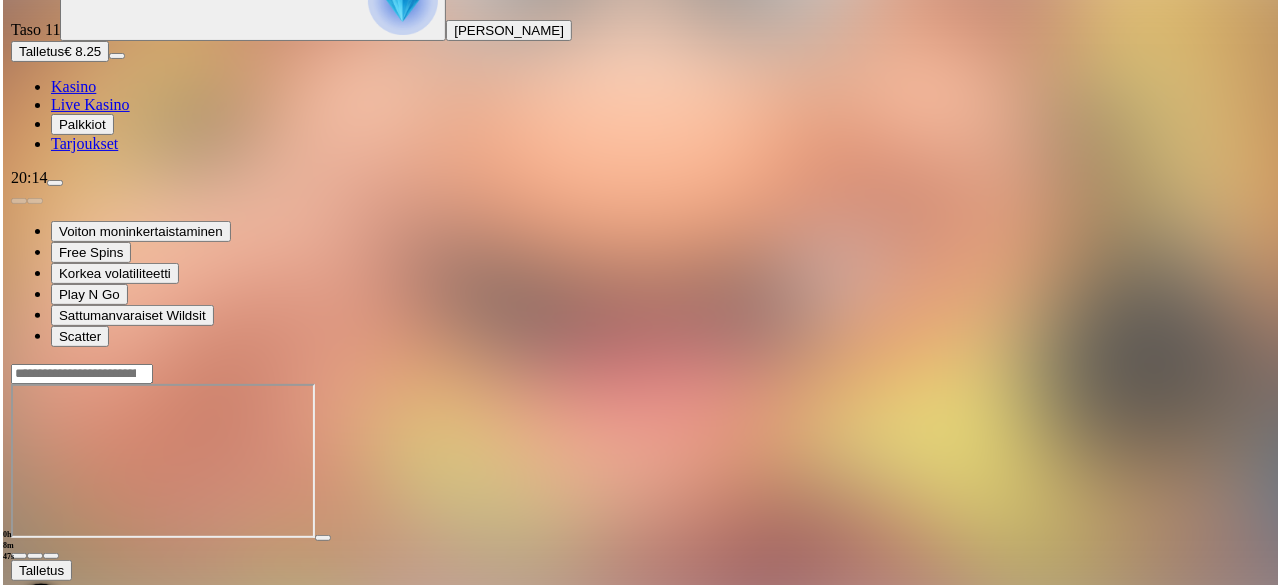 scroll, scrollTop: 0, scrollLeft: 0, axis: both 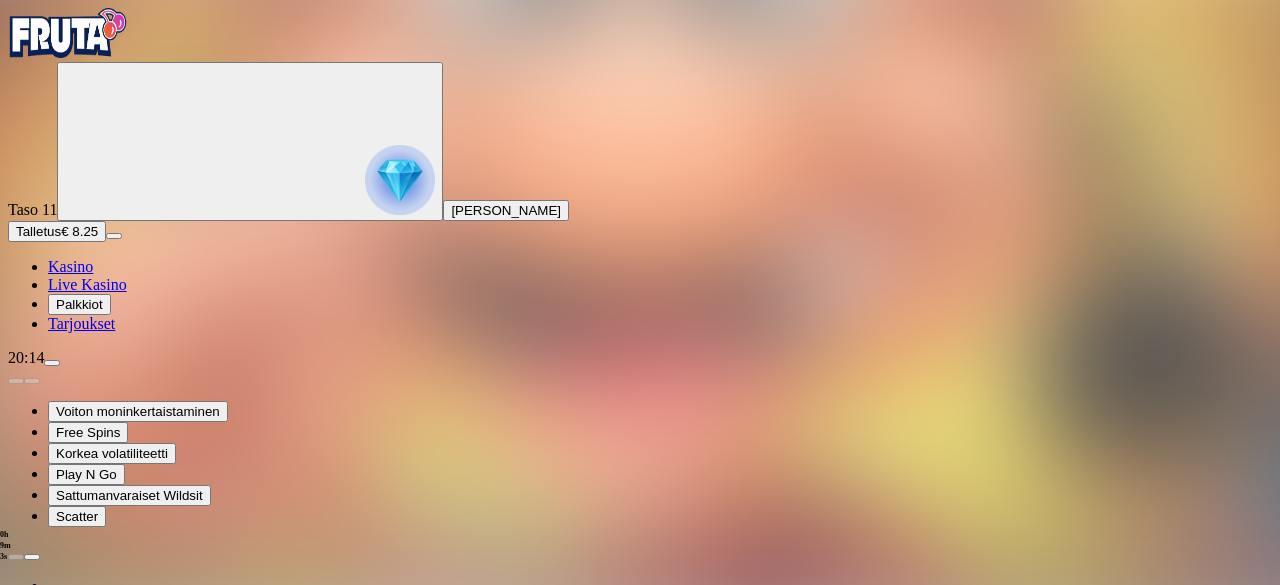 click at bounding box center (32, 557) 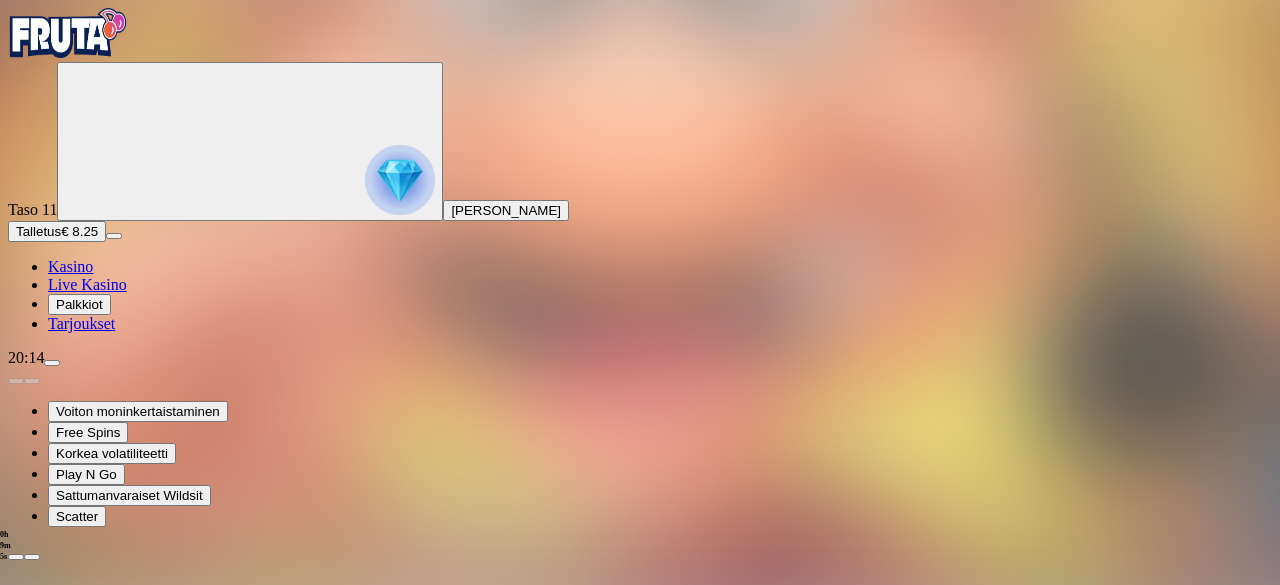 click at bounding box center (32, 557) 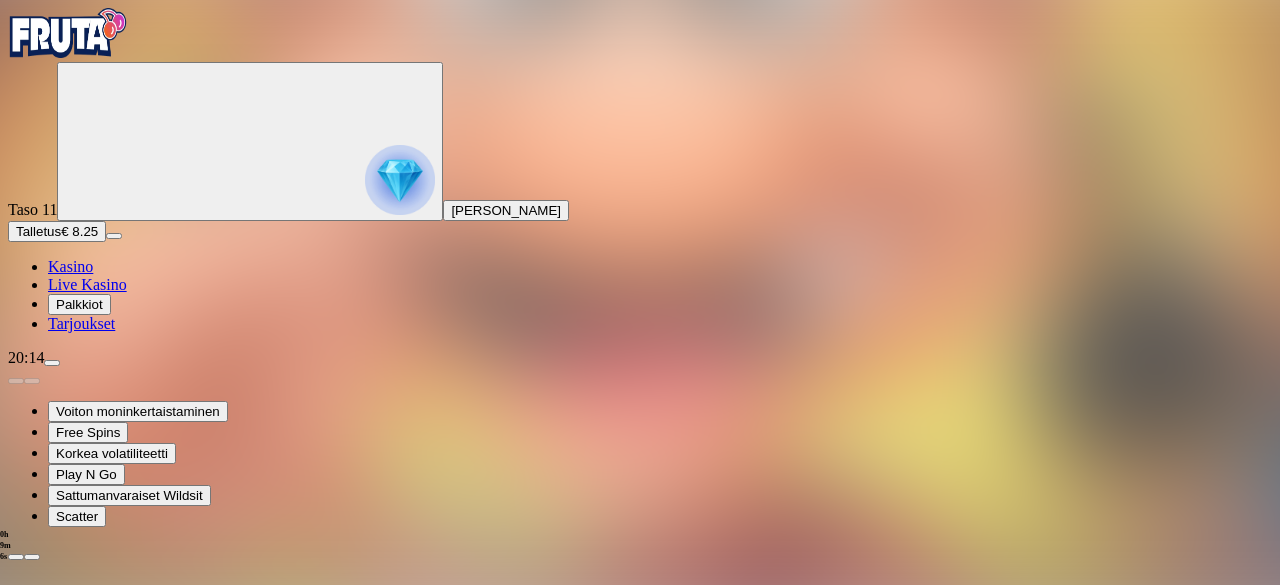 click at bounding box center (32, 557) 